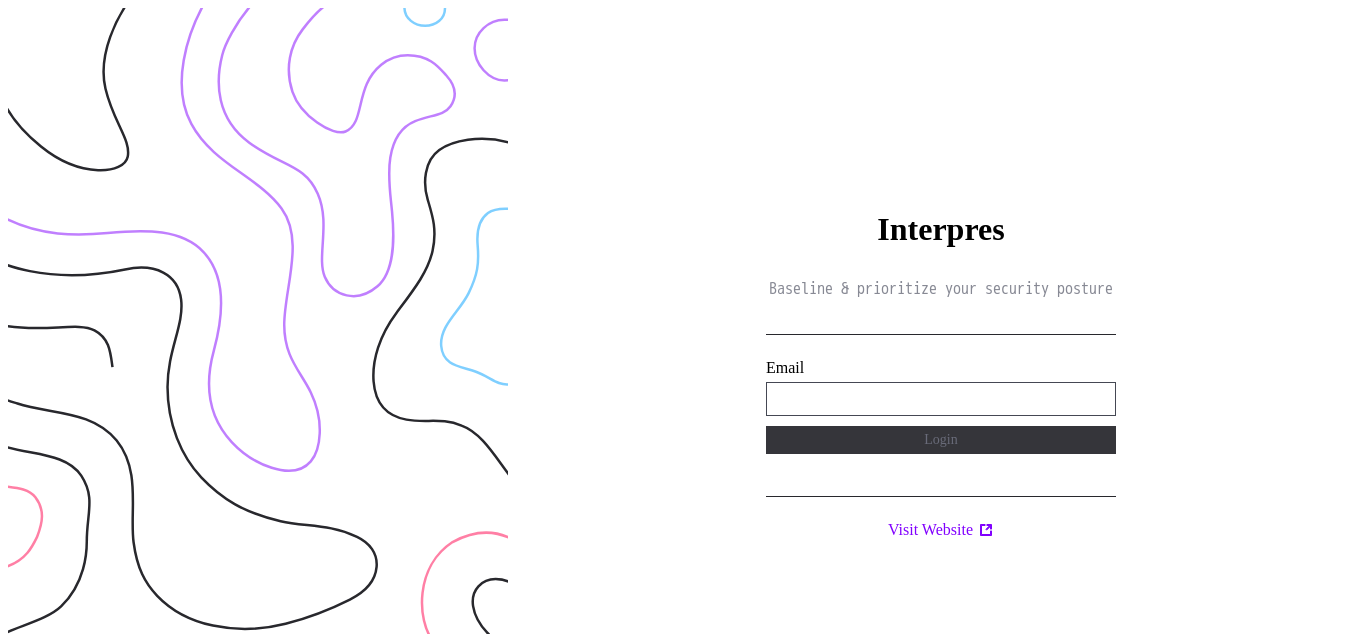 click on "**********" at bounding box center (941, 399) 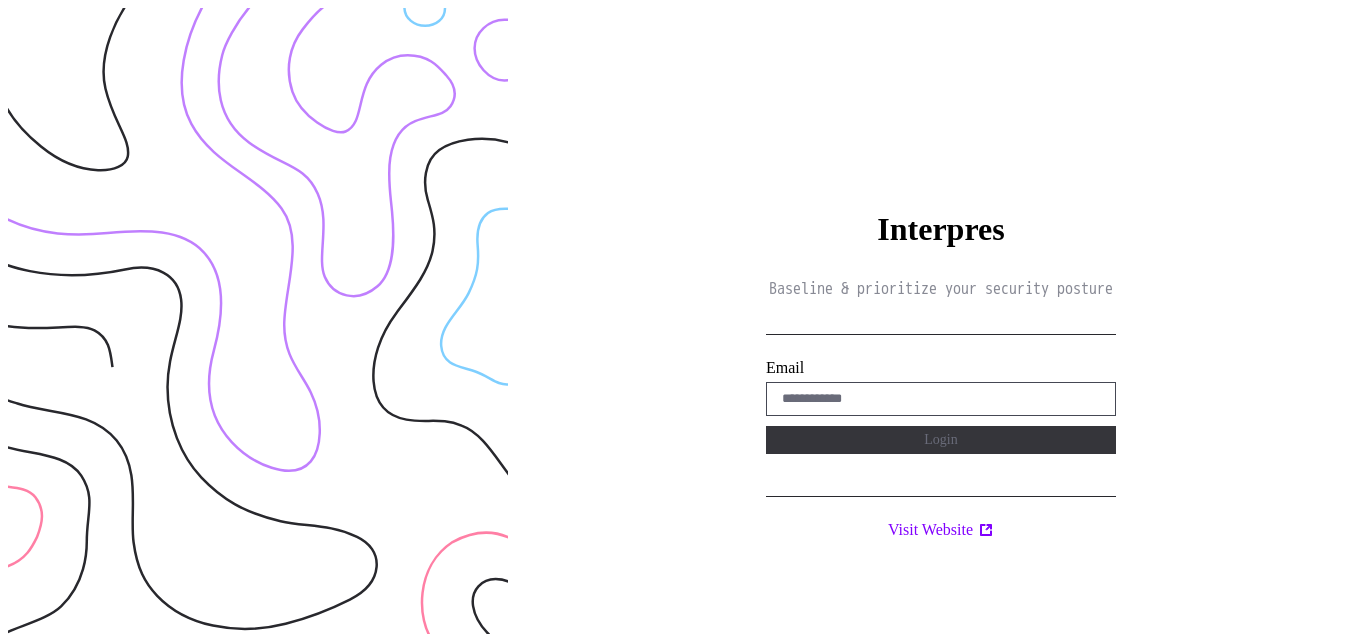 scroll, scrollTop: 0, scrollLeft: 0, axis: both 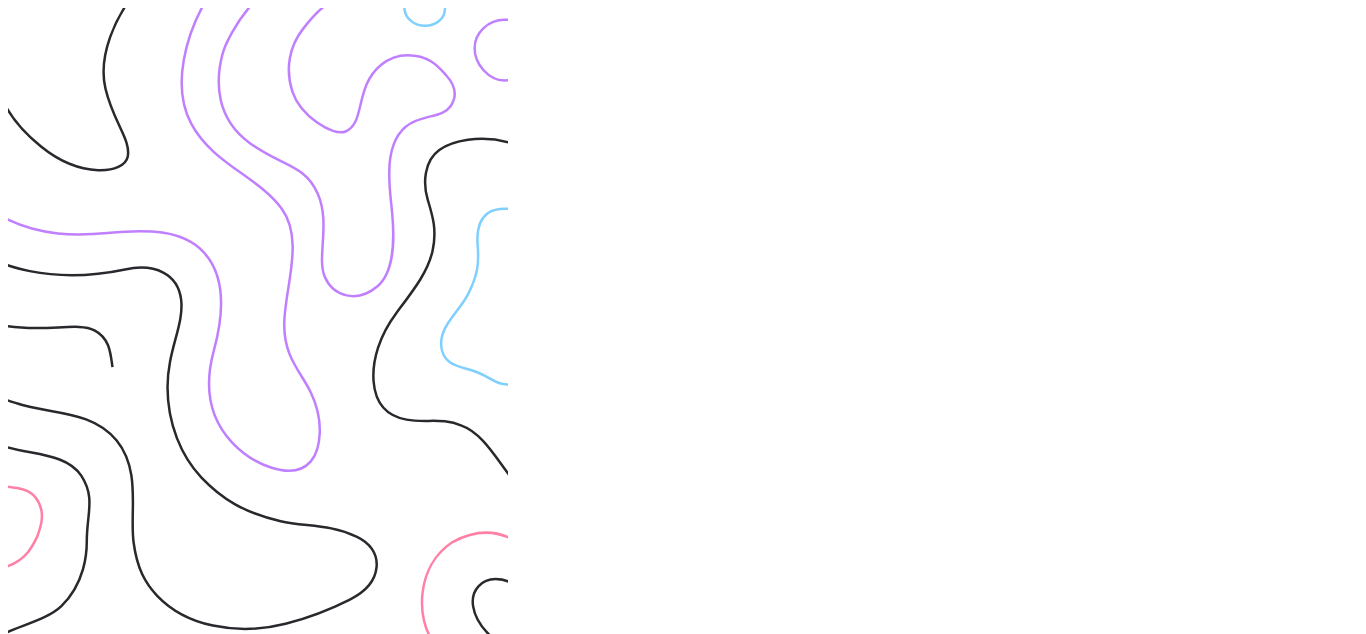 click at bounding box center [258, 325] 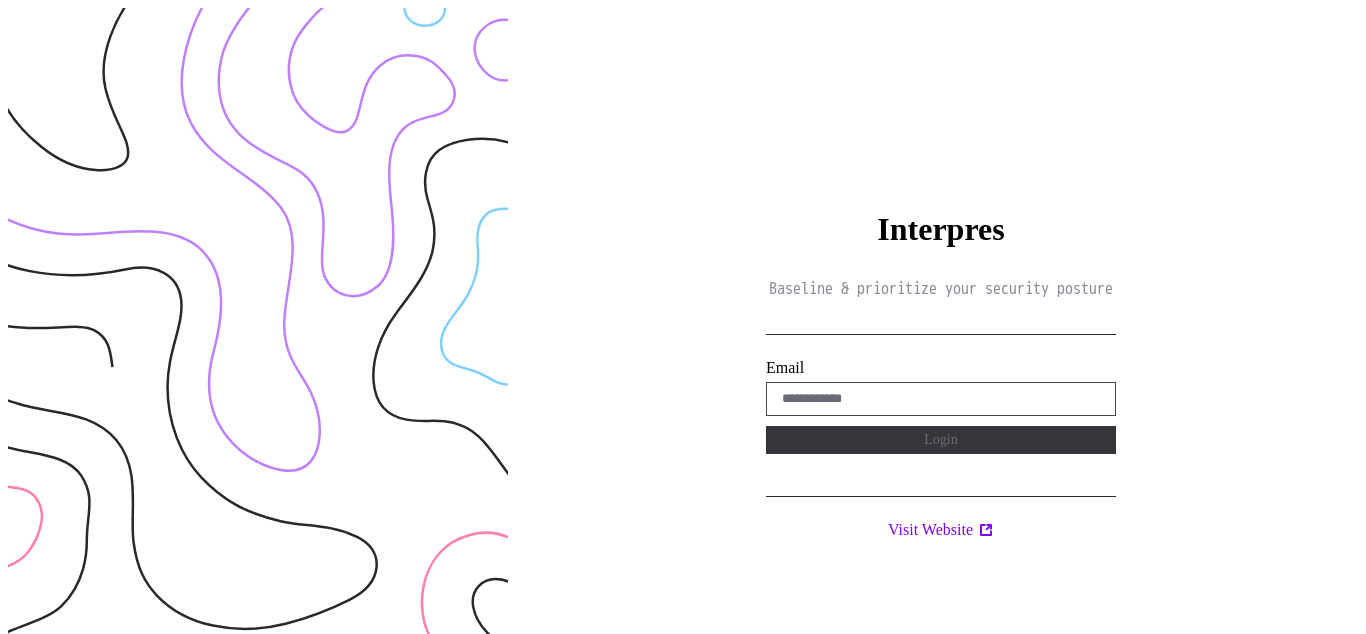 scroll, scrollTop: 0, scrollLeft: 0, axis: both 